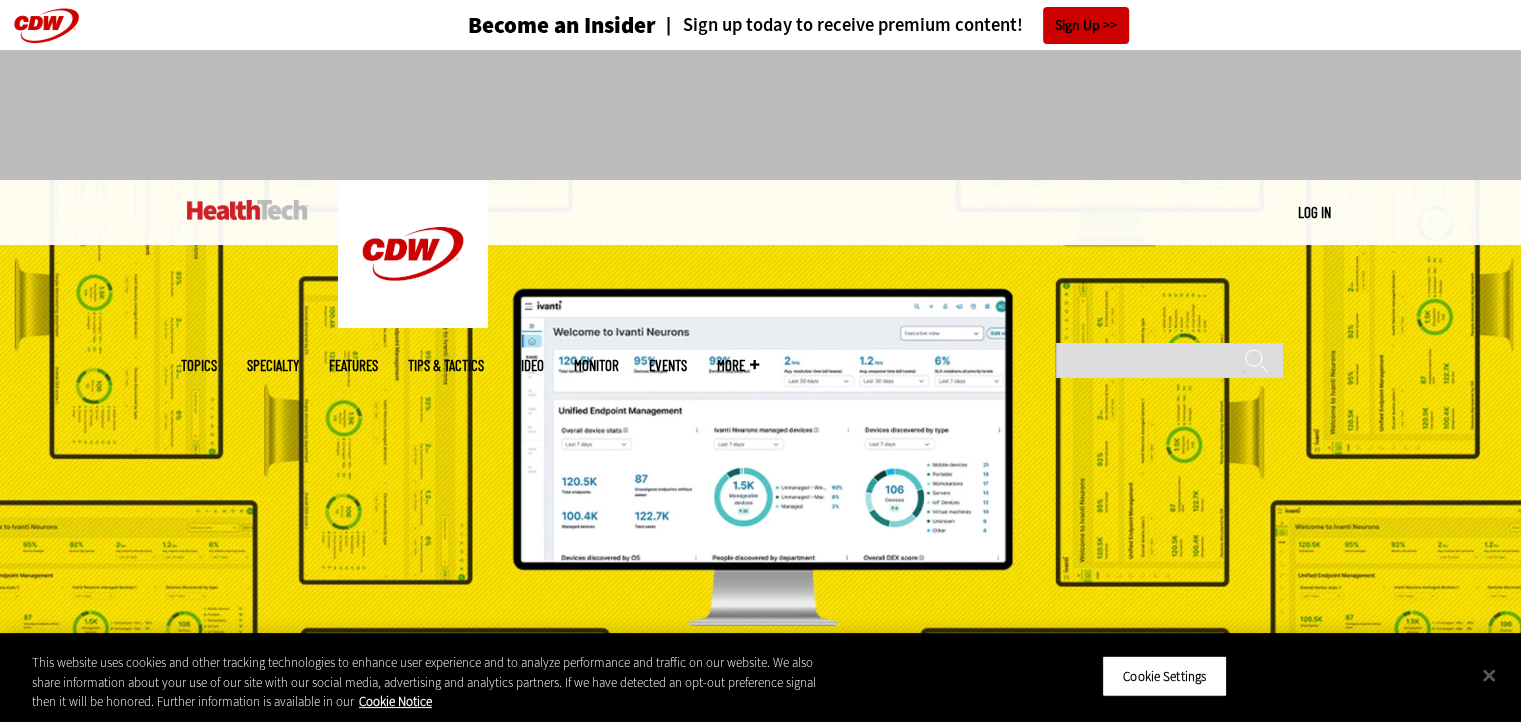 scroll, scrollTop: 0, scrollLeft: 0, axis: both 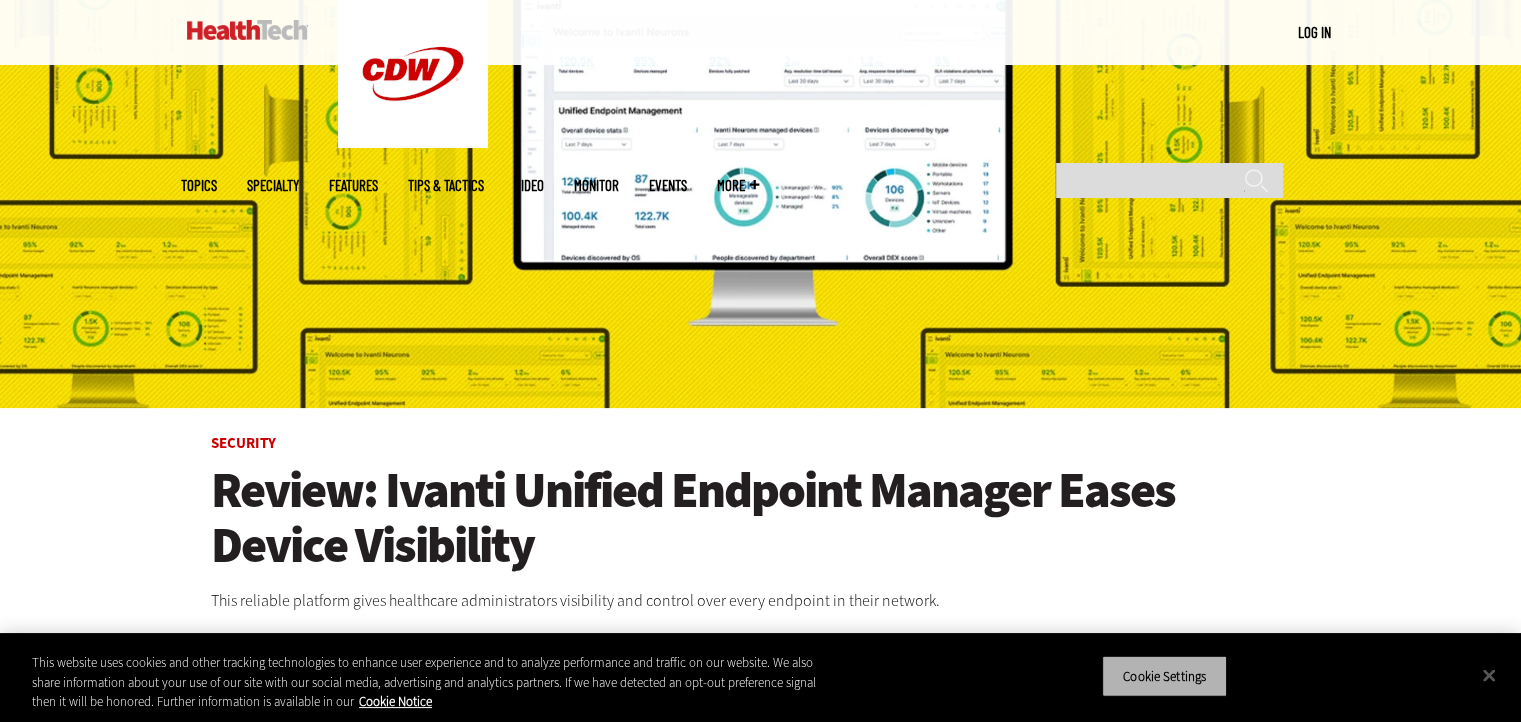 click on "Cookie Settings" at bounding box center [1164, 676] 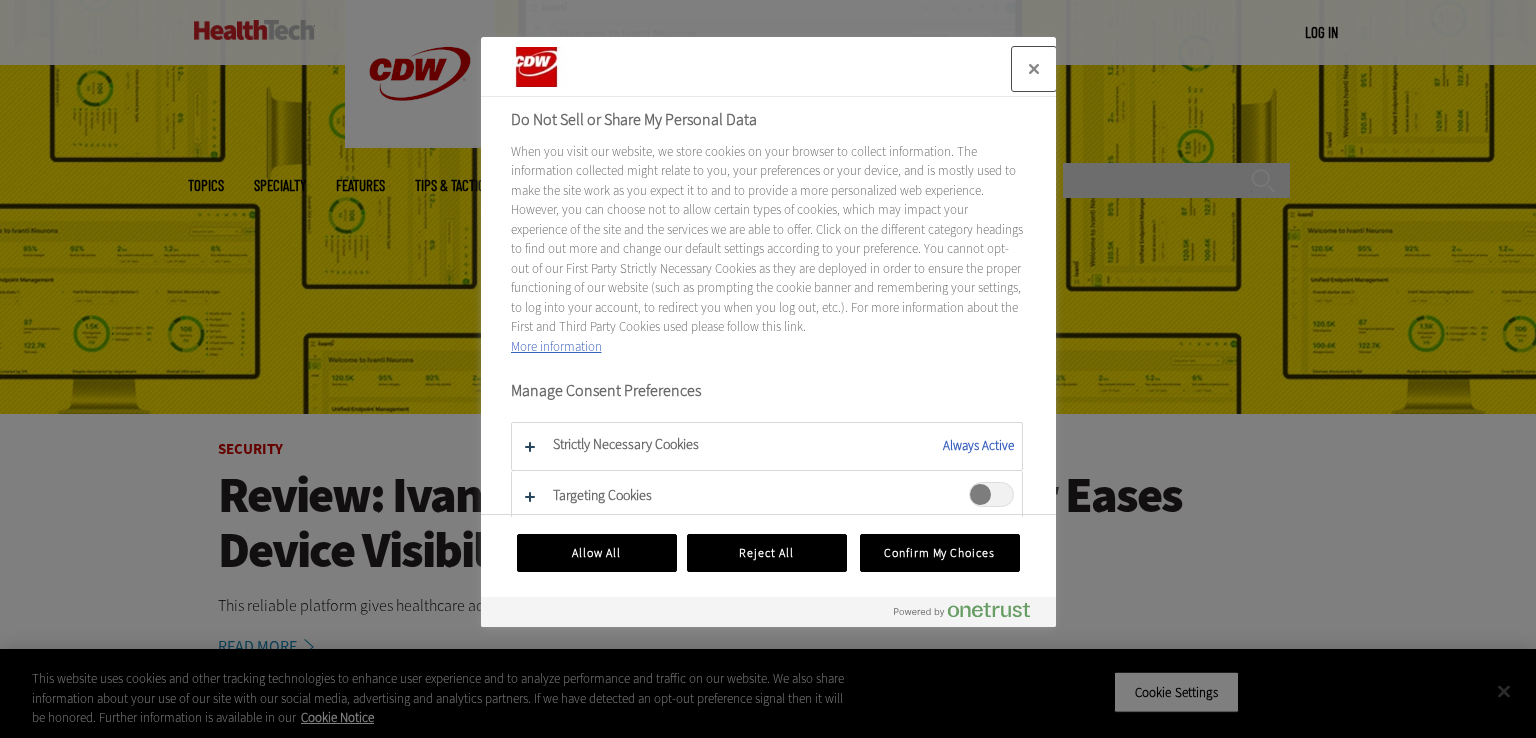 click at bounding box center [1034, 69] 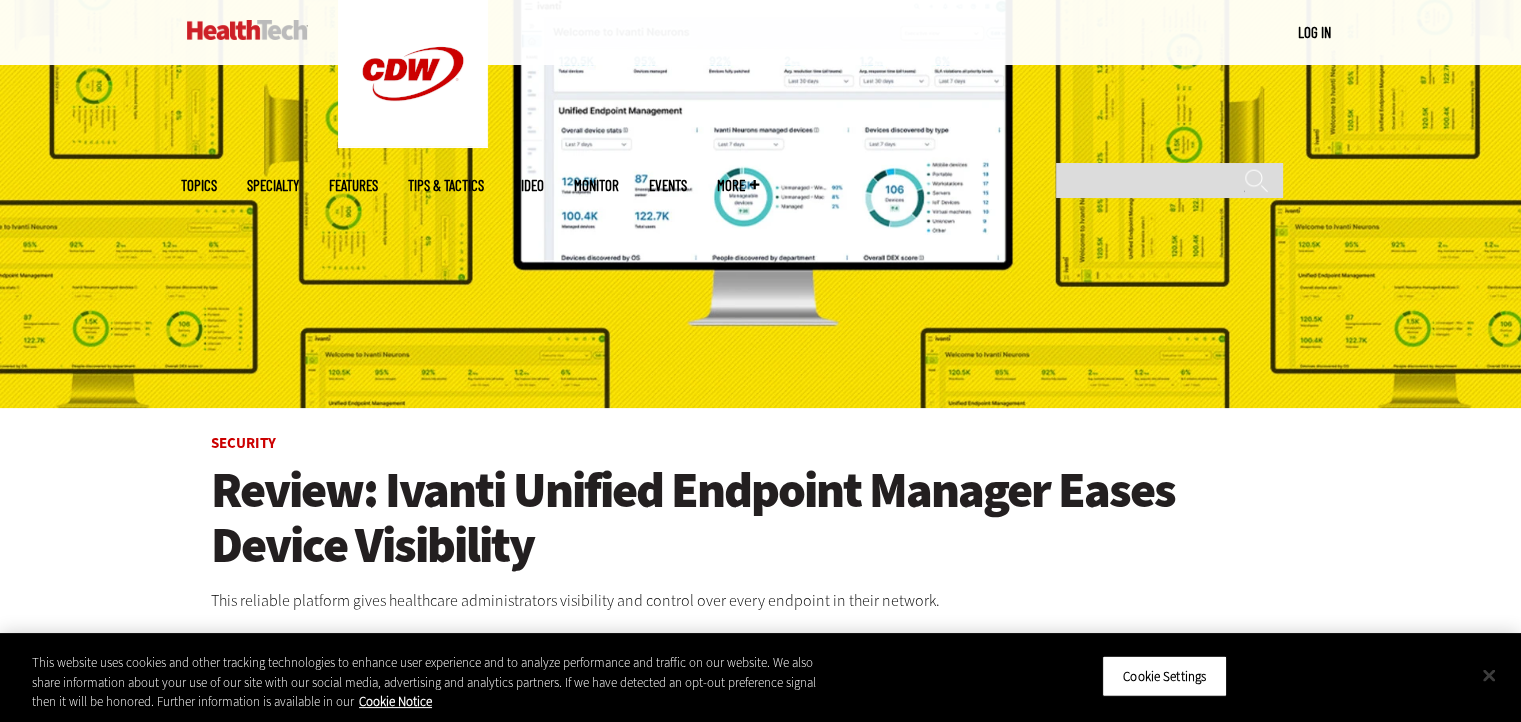click at bounding box center (1489, 675) 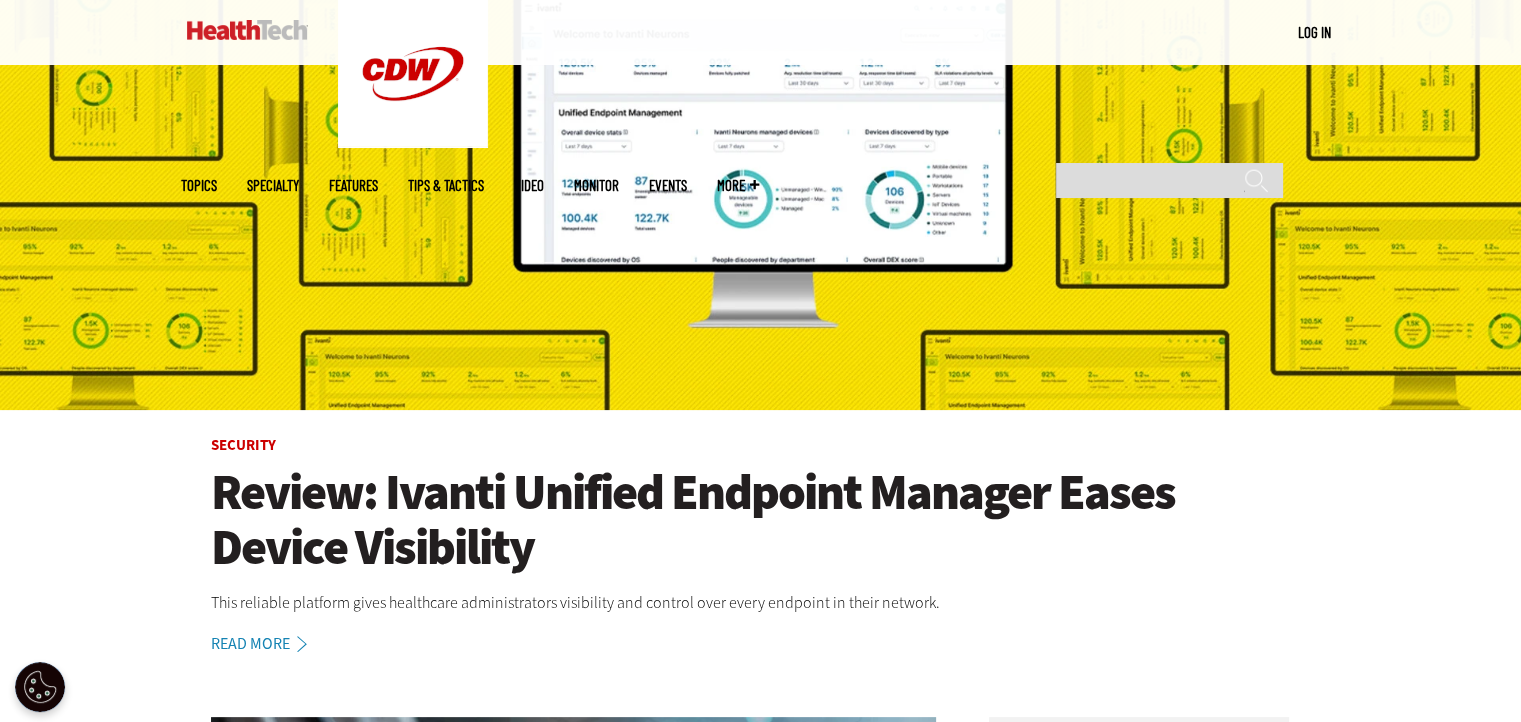 scroll, scrollTop: 0, scrollLeft: 0, axis: both 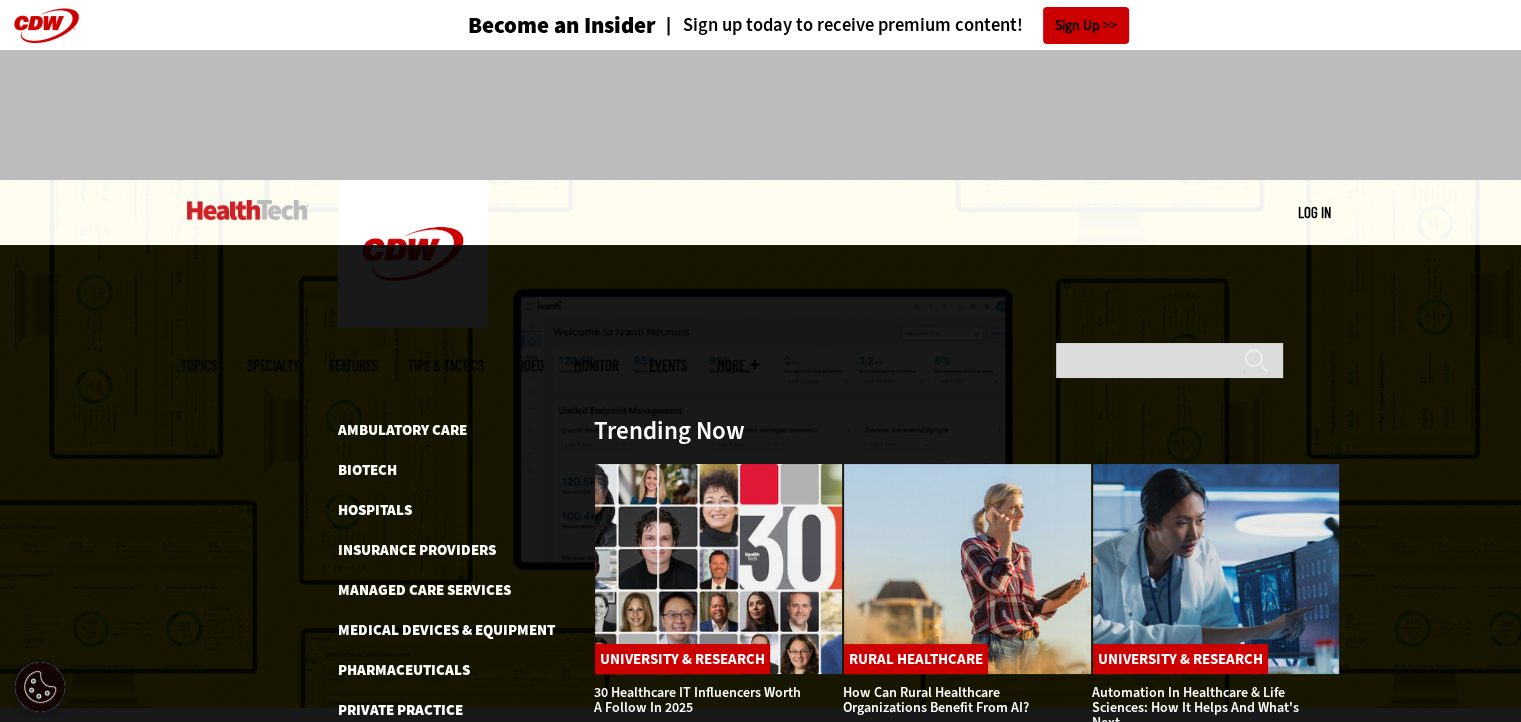 click on "Specialty" at bounding box center [273, 365] 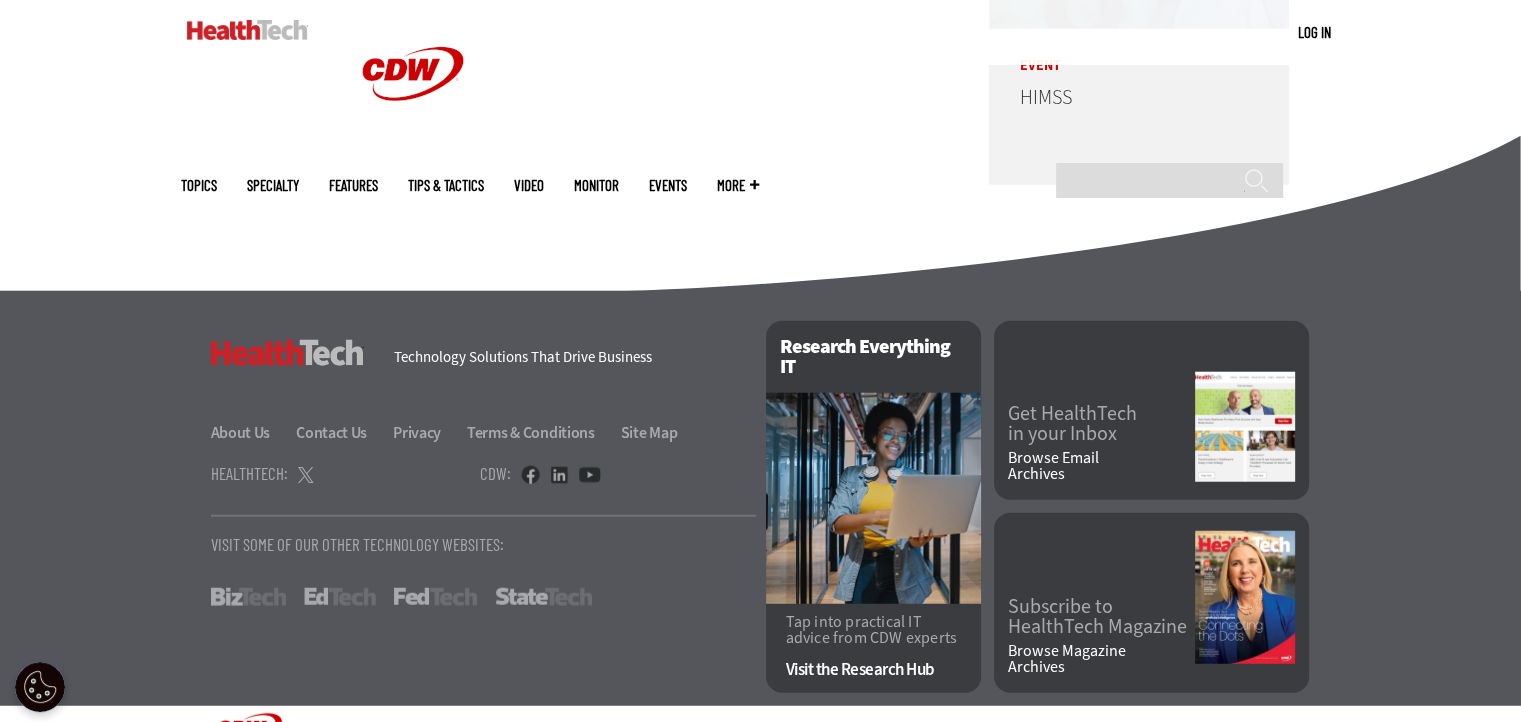 scroll, scrollTop: 5120, scrollLeft: 0, axis: vertical 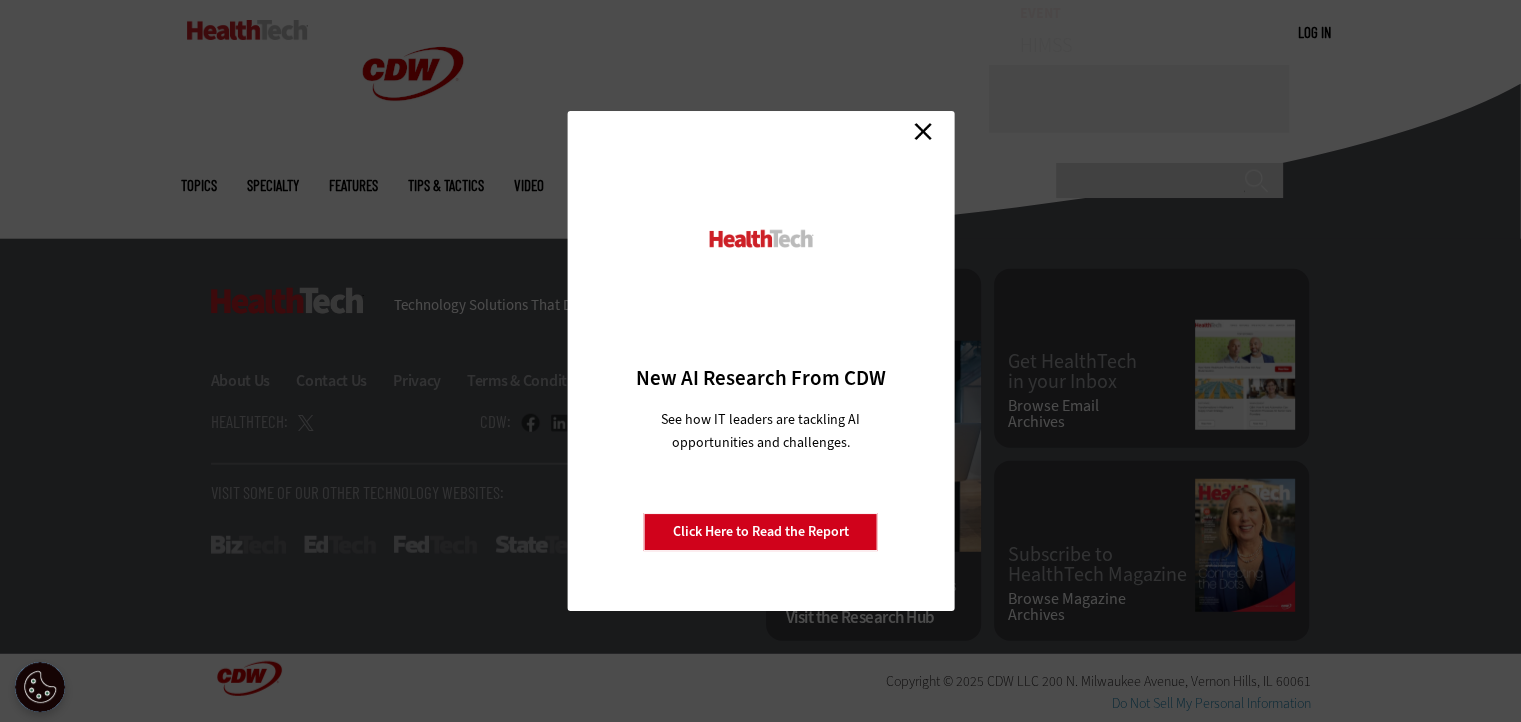 click on "Close" at bounding box center [923, 131] 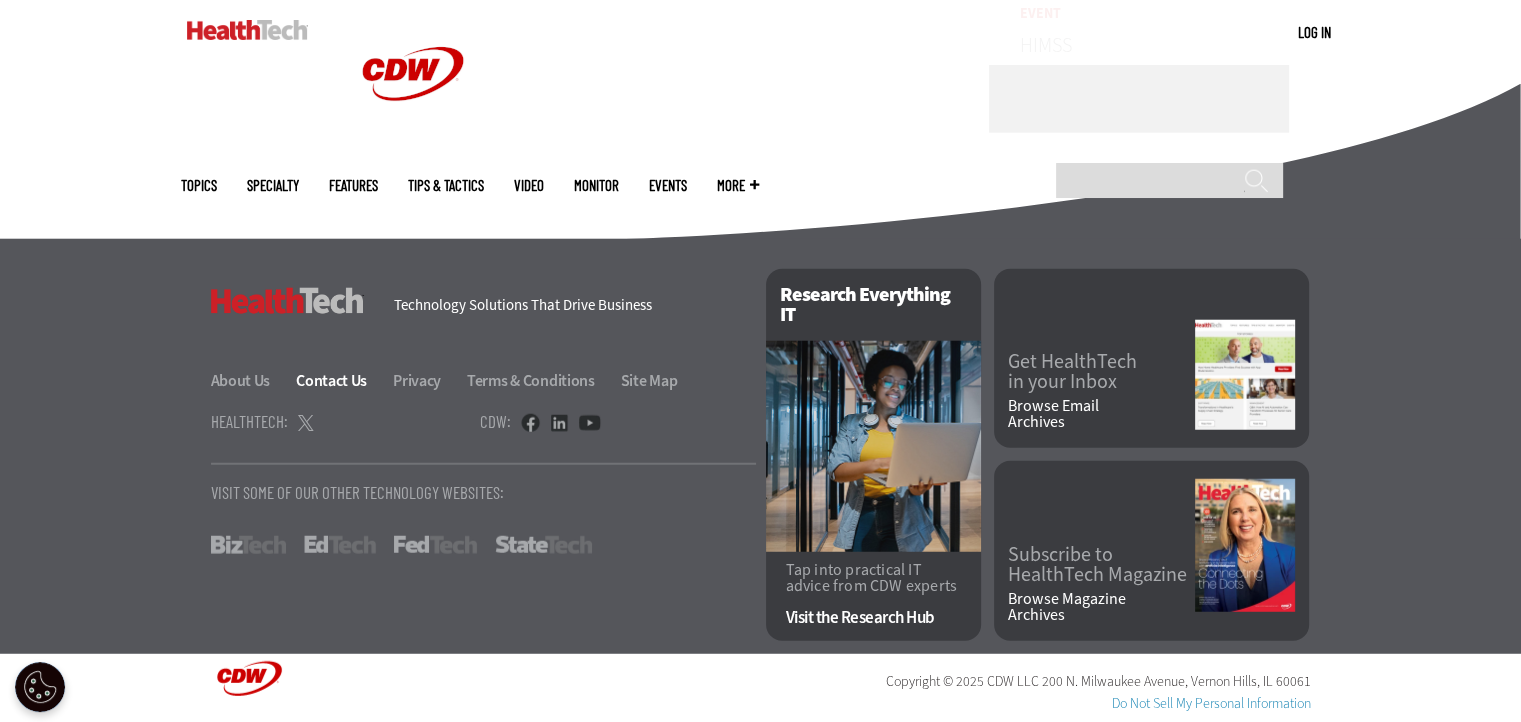 click on "Contact Us" at bounding box center [343, 380] 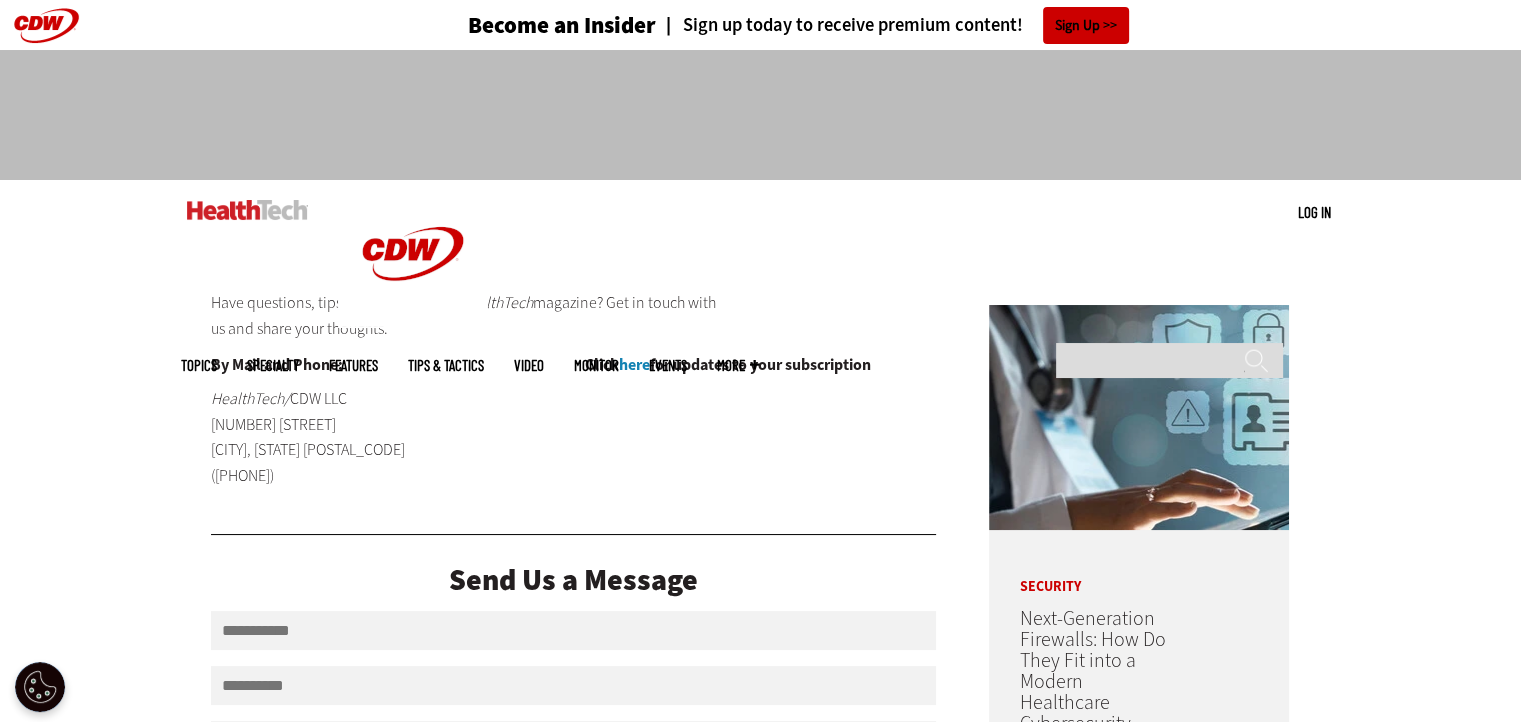 scroll, scrollTop: 0, scrollLeft: 0, axis: both 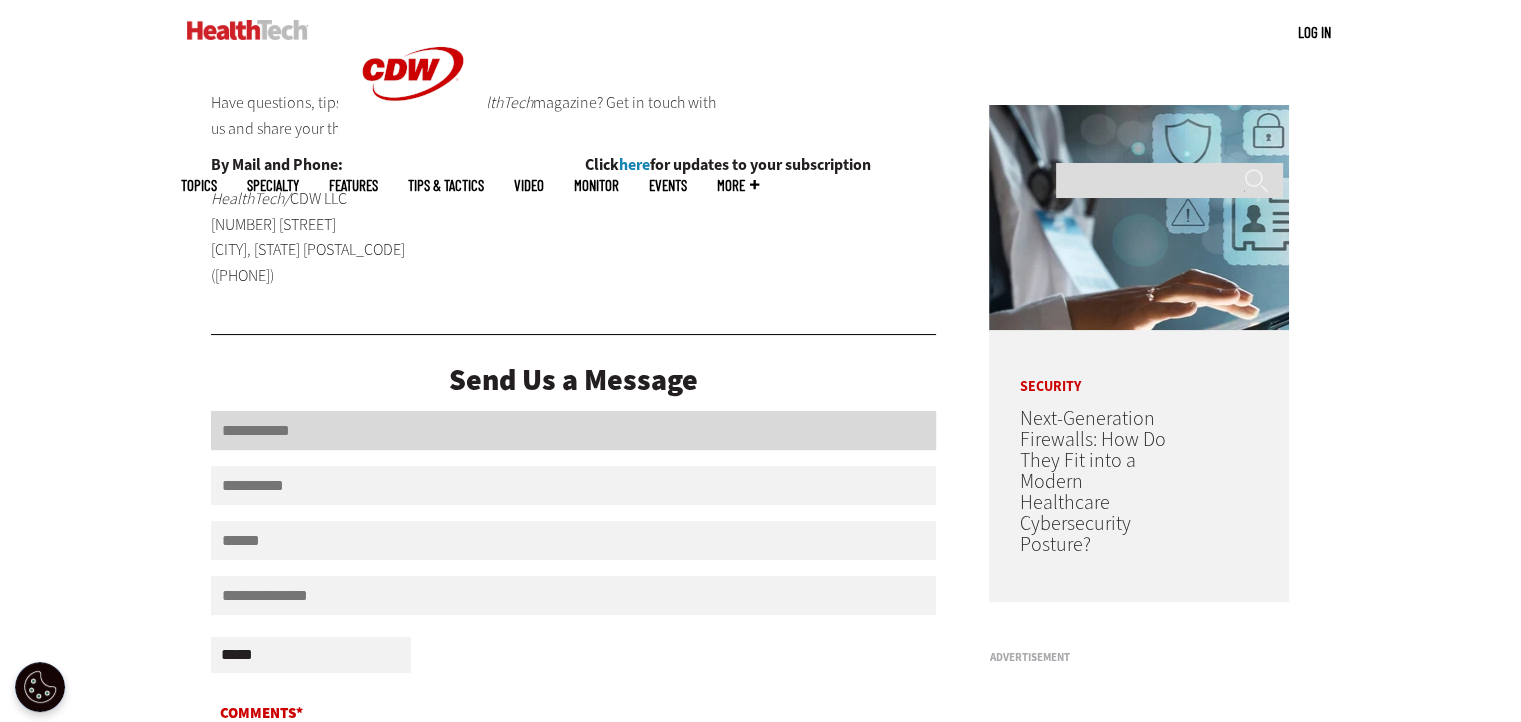 click on "First Name" at bounding box center [574, 430] 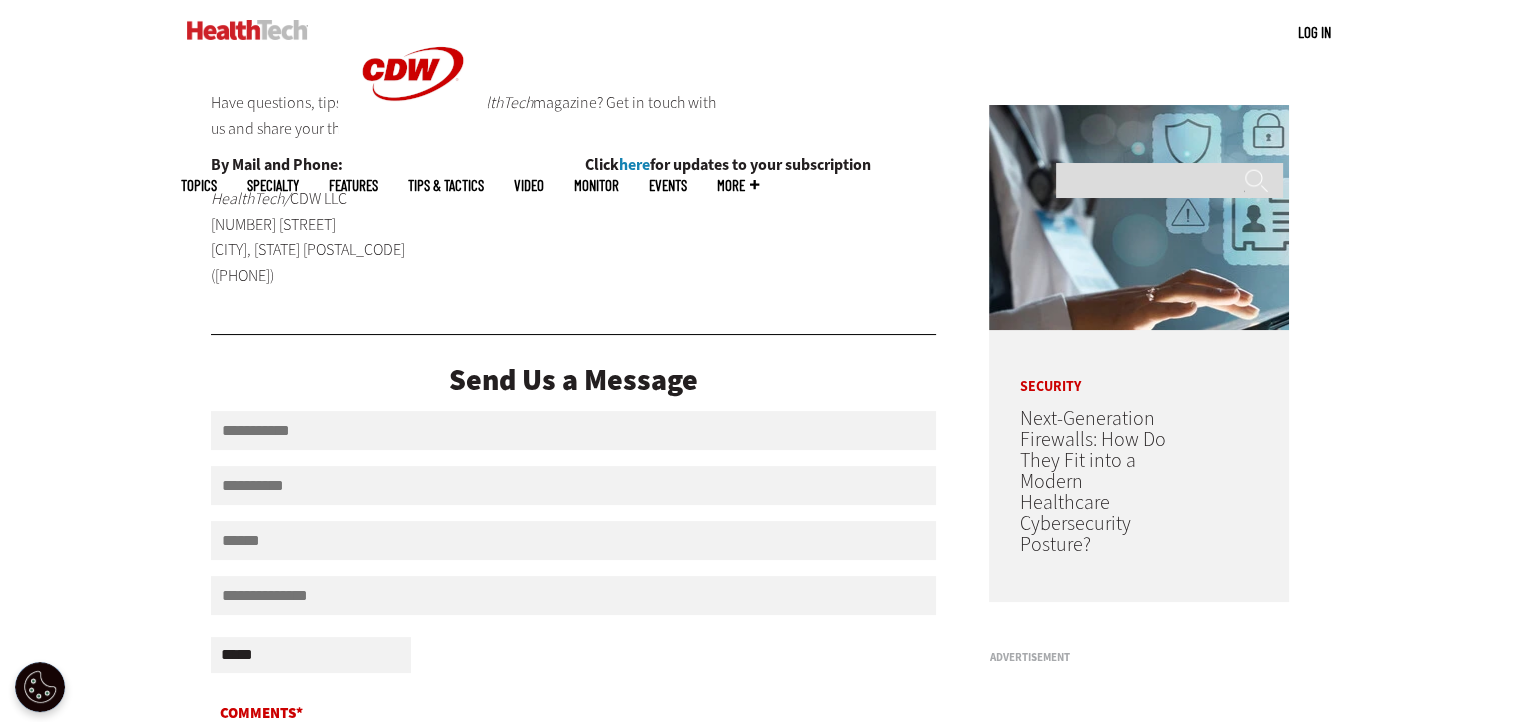 click on "Become an Insider
Sign up today to receive premium content!
Sign Up
MENU
Log in
Mobile menu
Topics
Artificial Intelligence
Cloud
Data Analytics
Data Center
Digital Workspace
Hardware
Internet
Management
Networking
Patient-Centered Care
Security
Software
Specialty
Ambulatory Care
Biotech
Hospitals" at bounding box center (760, 904) 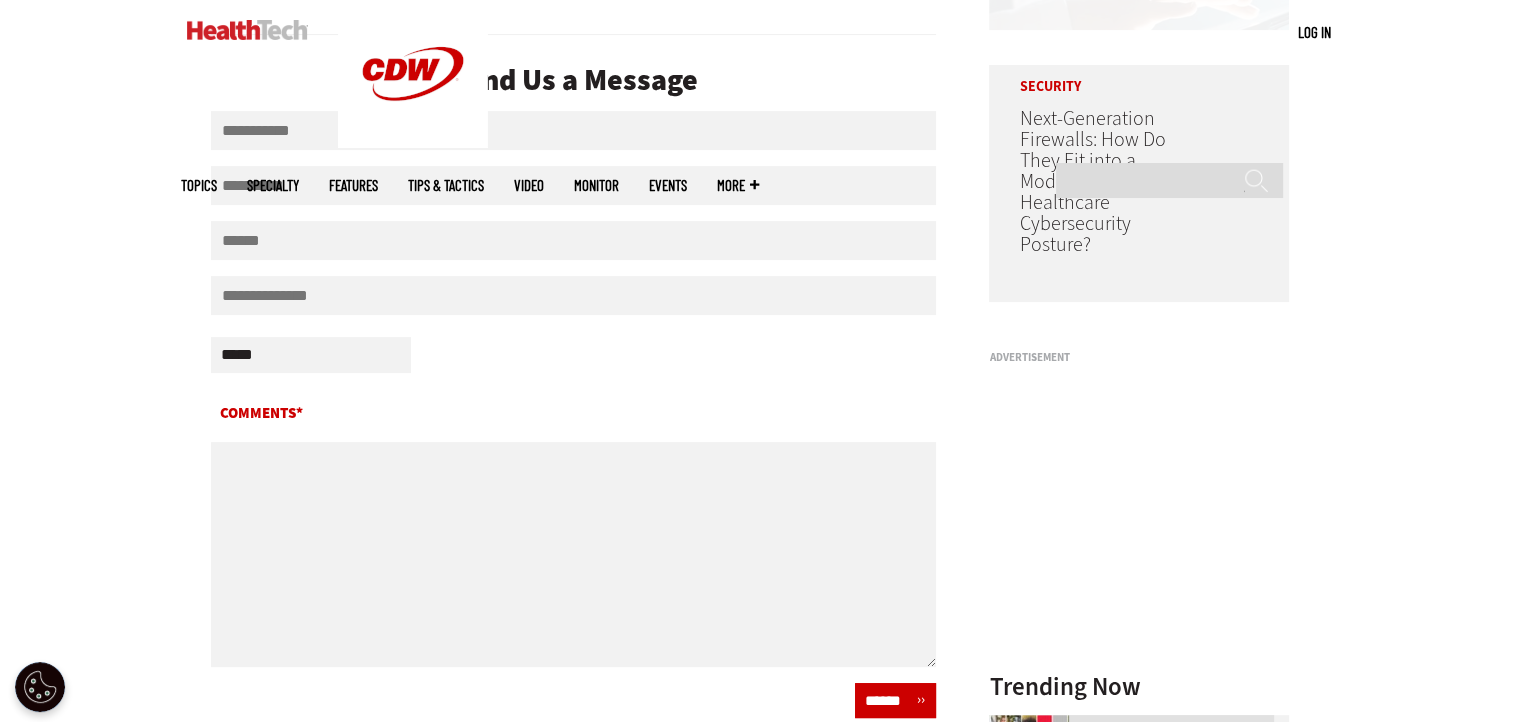 scroll, scrollTop: 300, scrollLeft: 0, axis: vertical 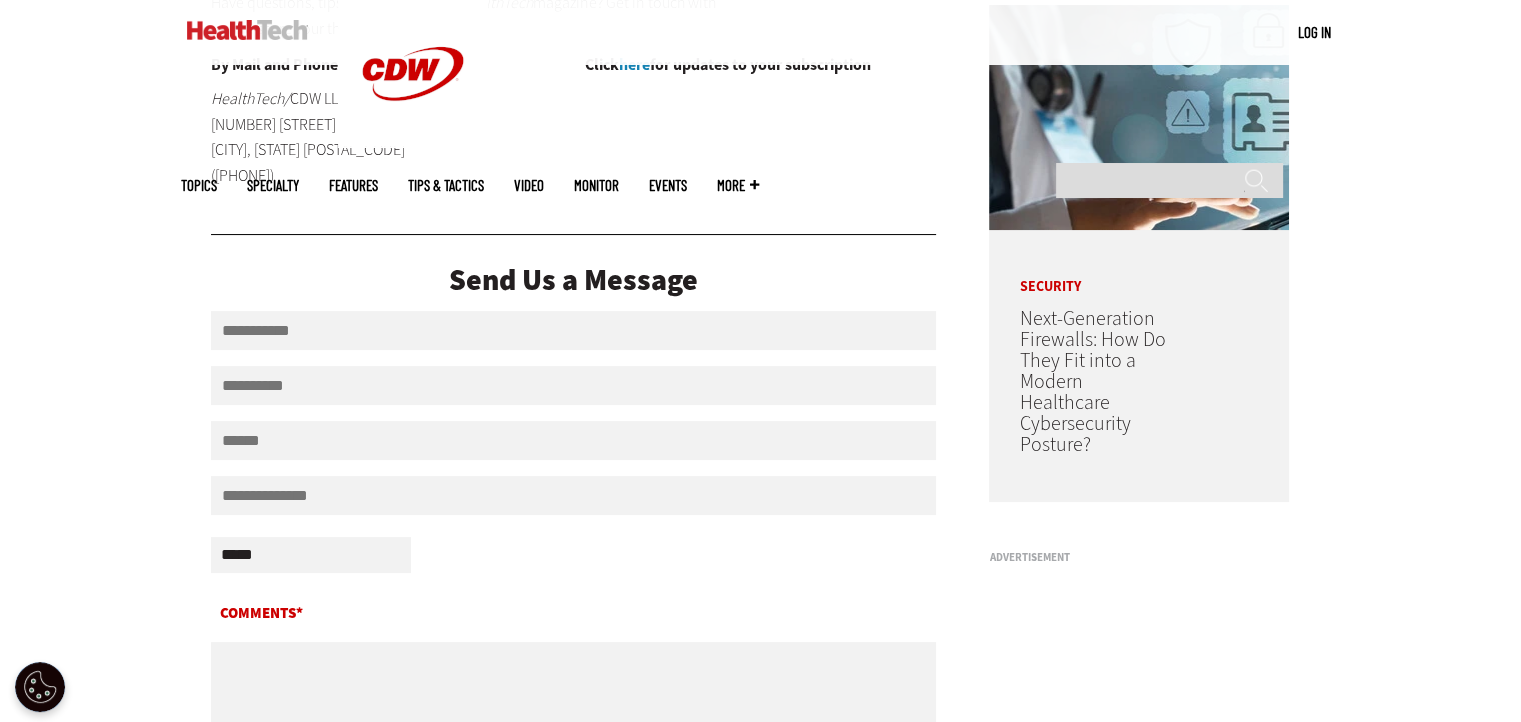 click on "Features" at bounding box center [353, 185] 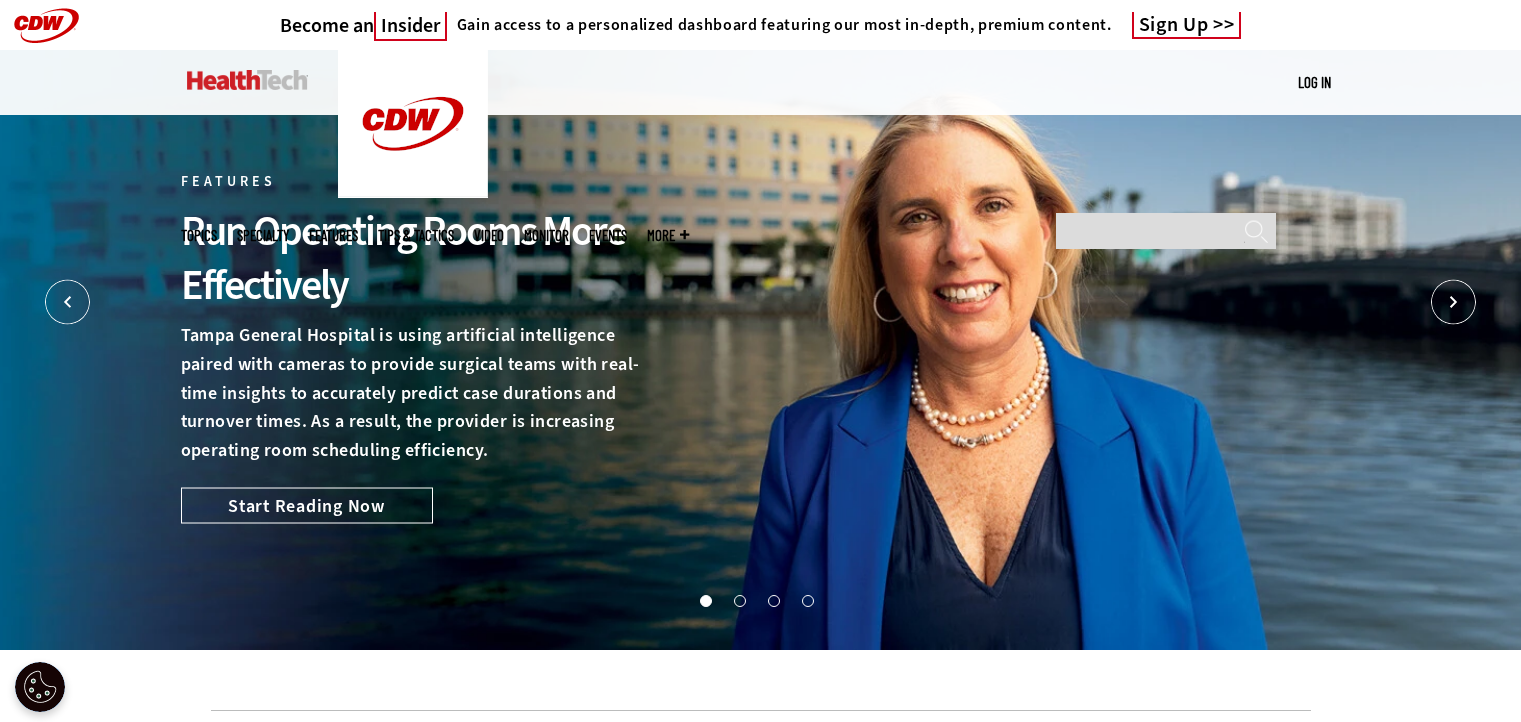 scroll, scrollTop: 0, scrollLeft: 0, axis: both 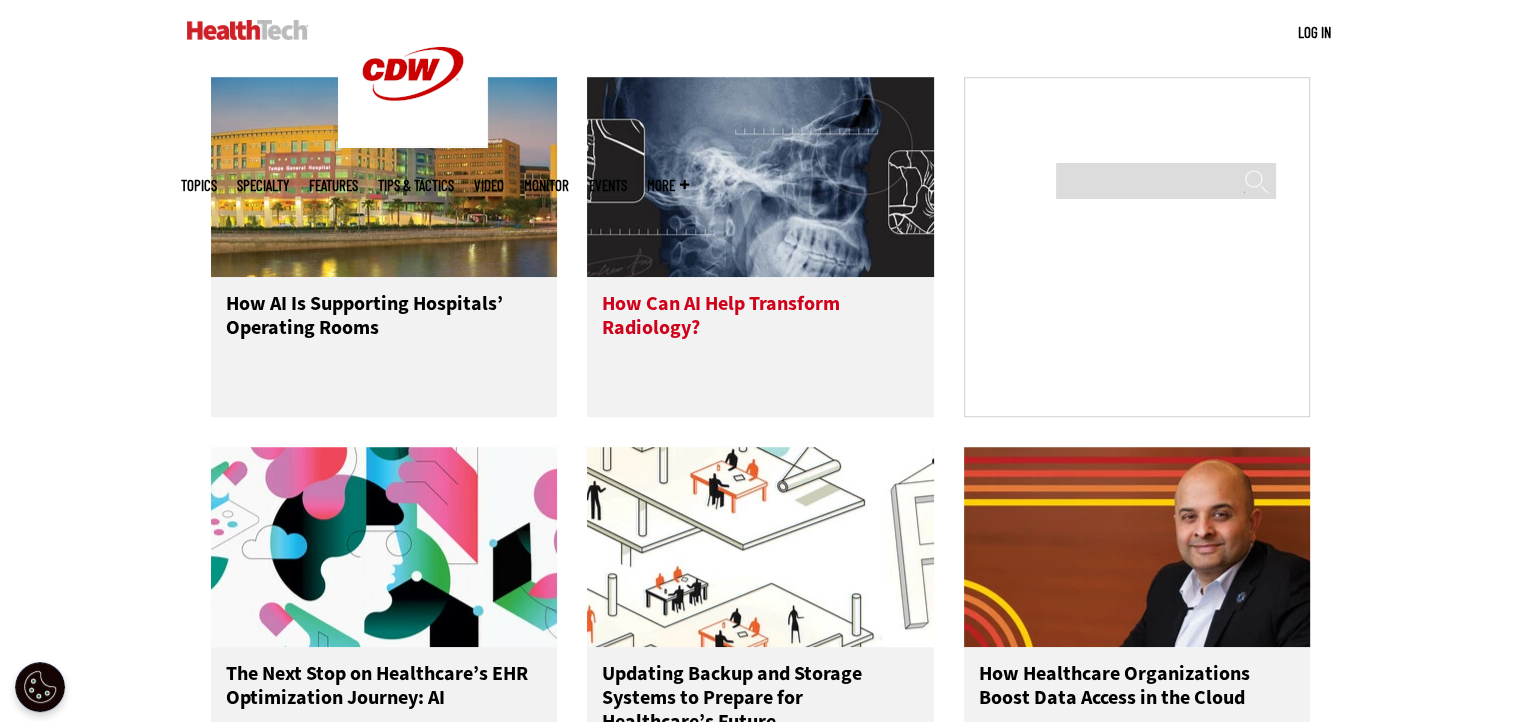 click on "How Can AI Help Transform Radiology?" at bounding box center (760, 332) 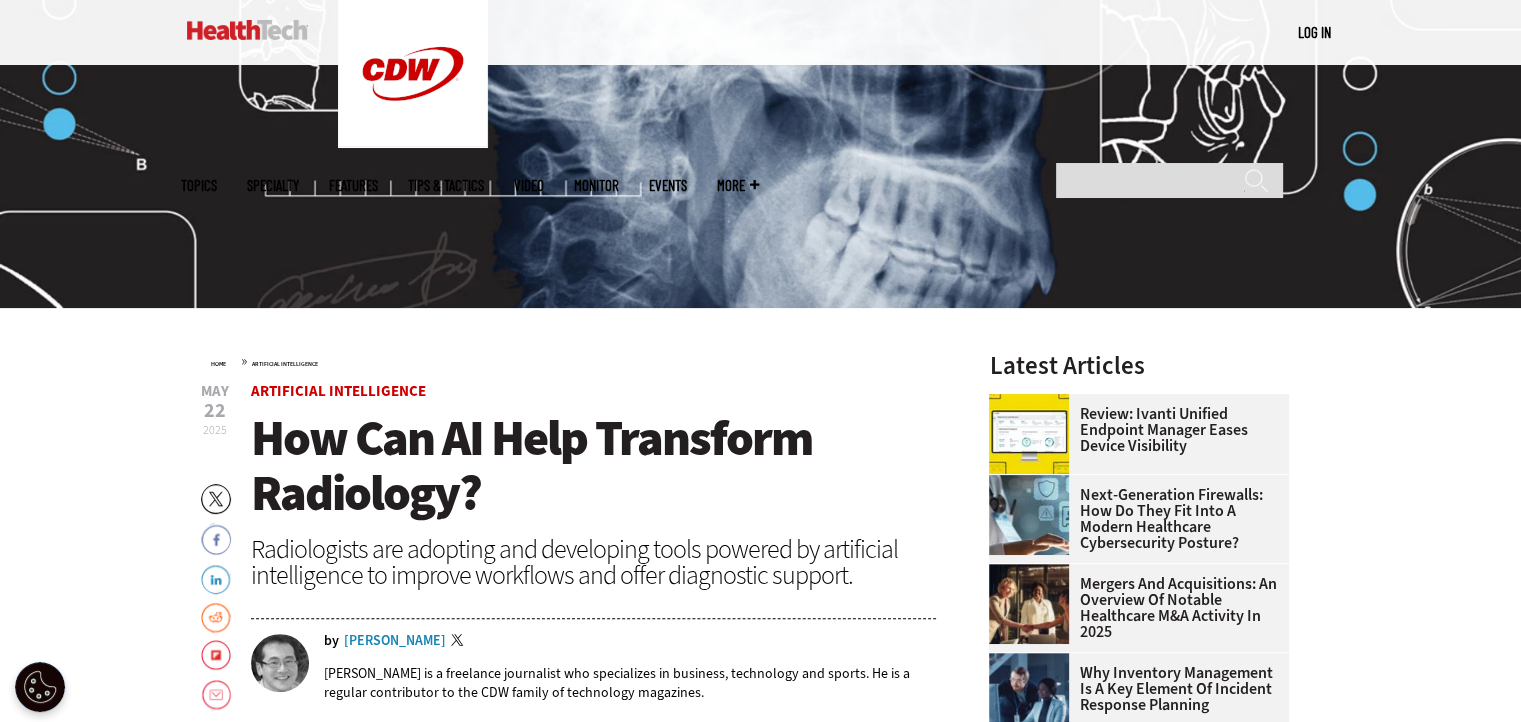 scroll, scrollTop: 0, scrollLeft: 0, axis: both 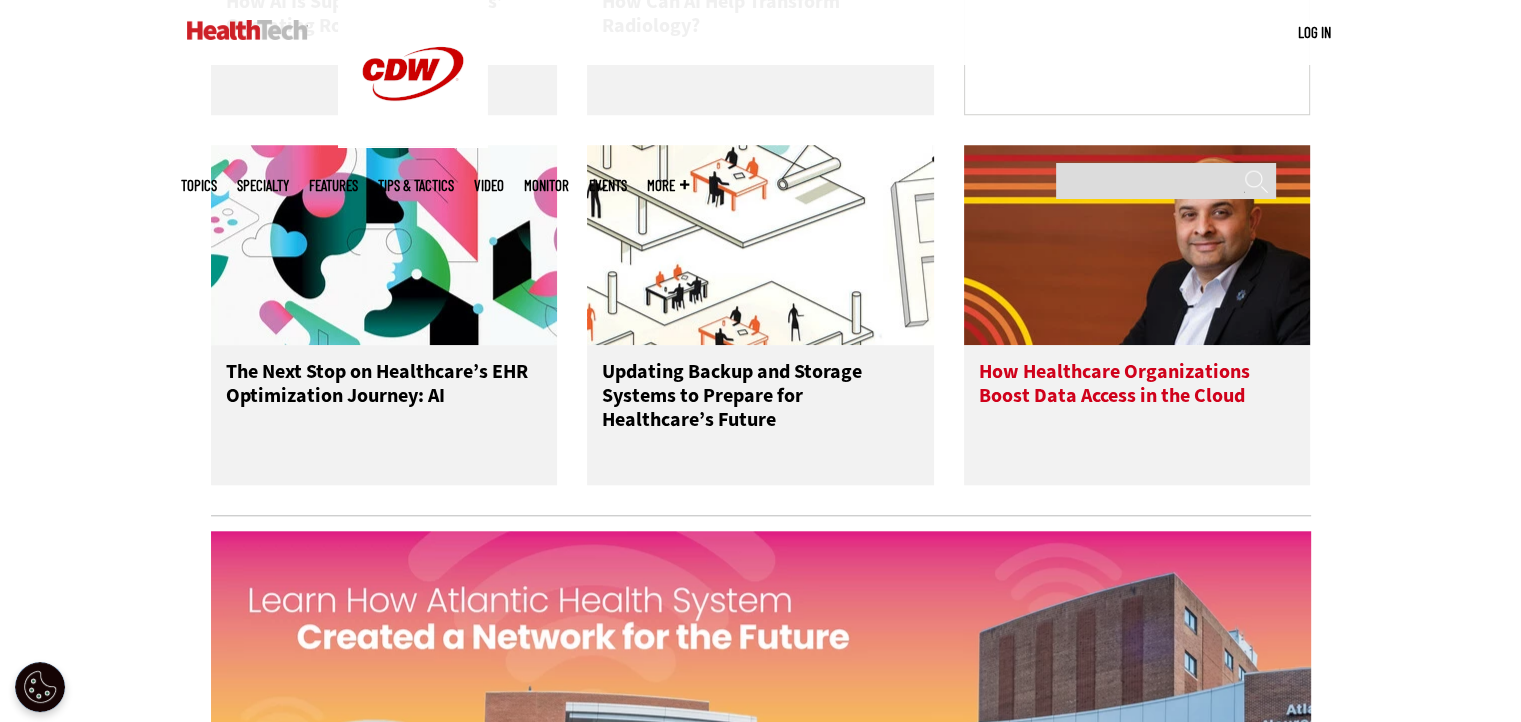 click on "How Healthcare Organizations Boost Data Access in the Cloud" at bounding box center [1137, 400] 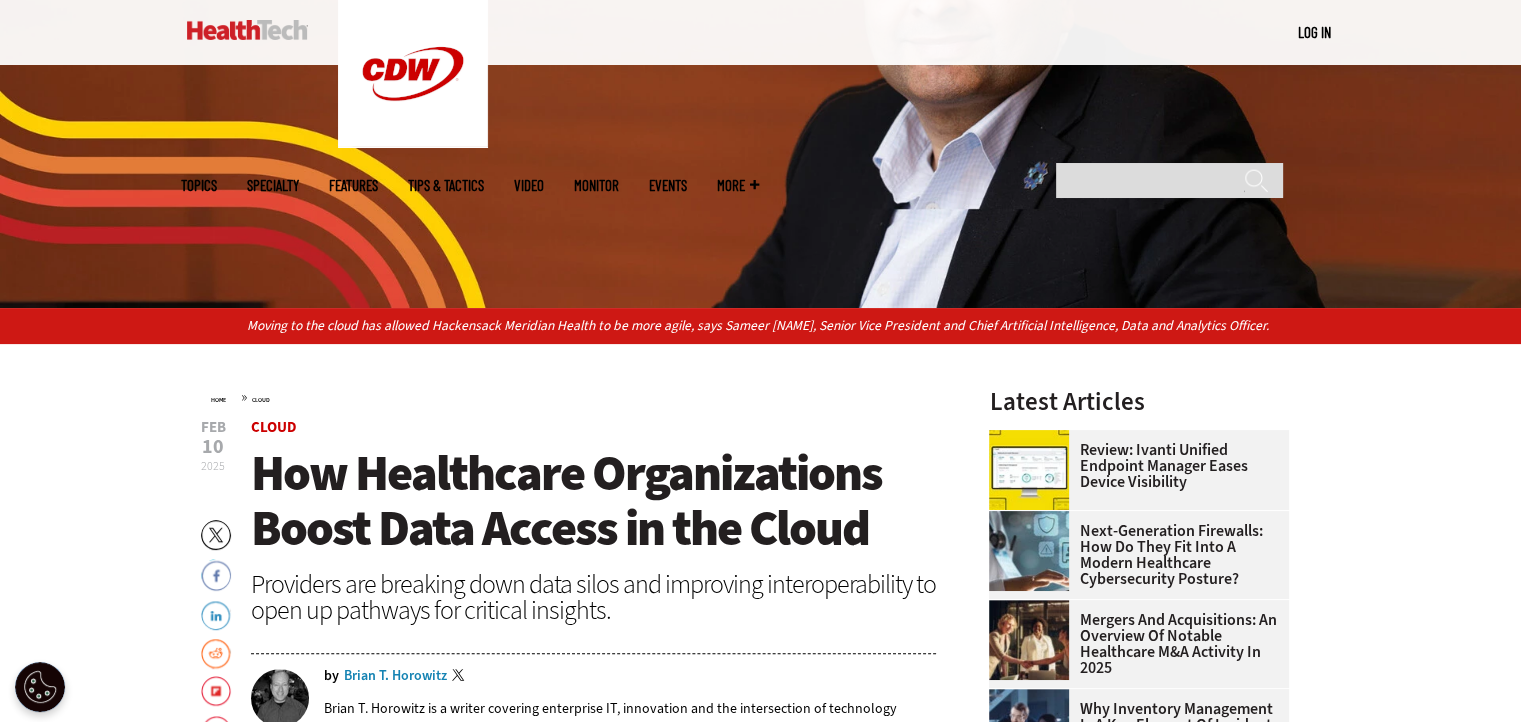 scroll, scrollTop: 0, scrollLeft: 0, axis: both 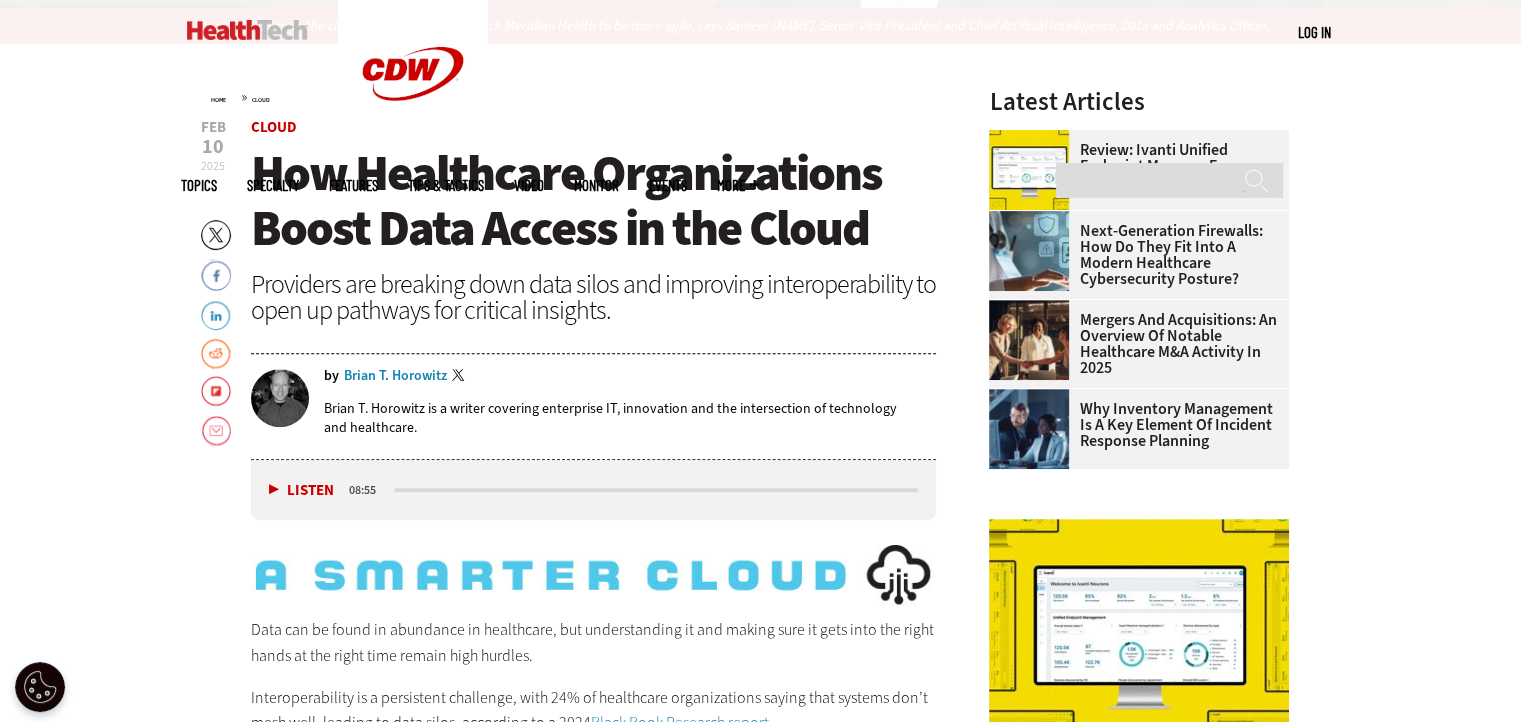 click on "Why Inventory Management Is a Key Element of Incident Response Planning" at bounding box center [1133, 425] 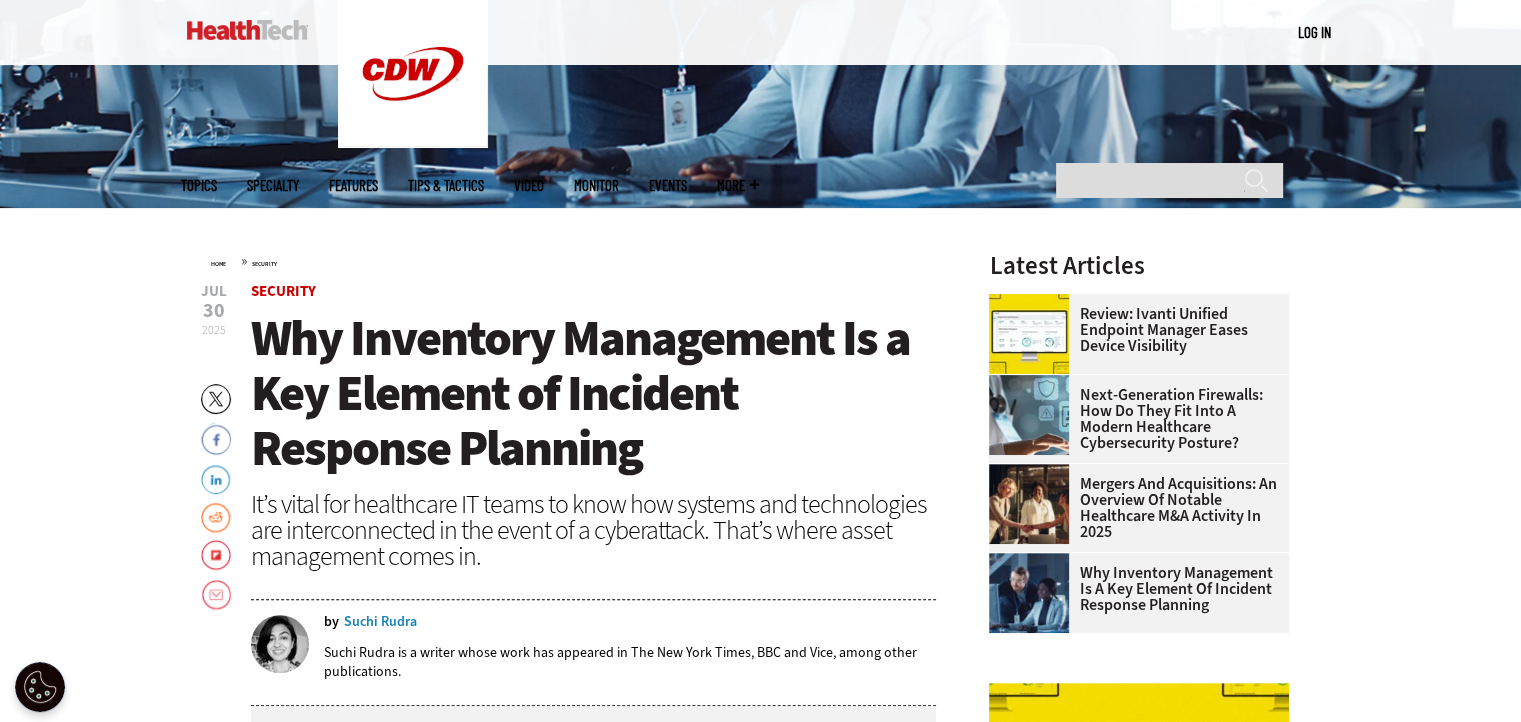 scroll, scrollTop: 0, scrollLeft: 0, axis: both 